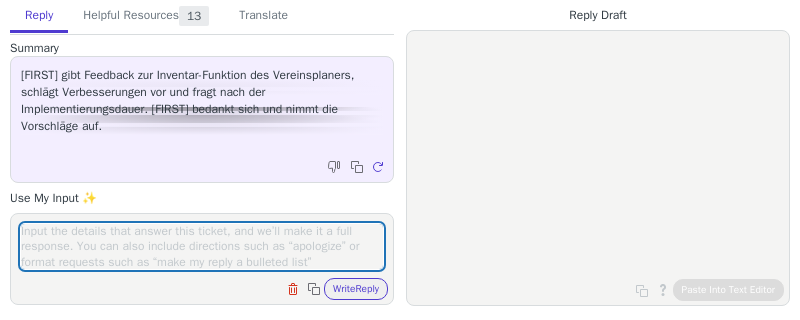 scroll, scrollTop: 0, scrollLeft: 0, axis: both 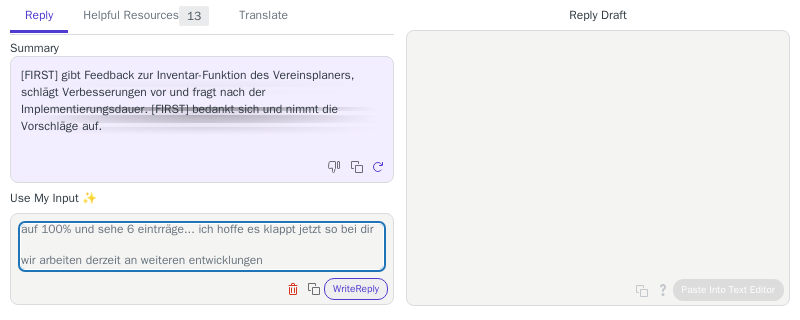 click on "danke für deine rückmeldung! komisch ich hab den zoom im browser auf 100% und sehe 6 eintrräge... ich hoffe es klappt jetzt so bei dir
wir arbeiten derzeit an weiteren entwicklungen" at bounding box center [202, 246] 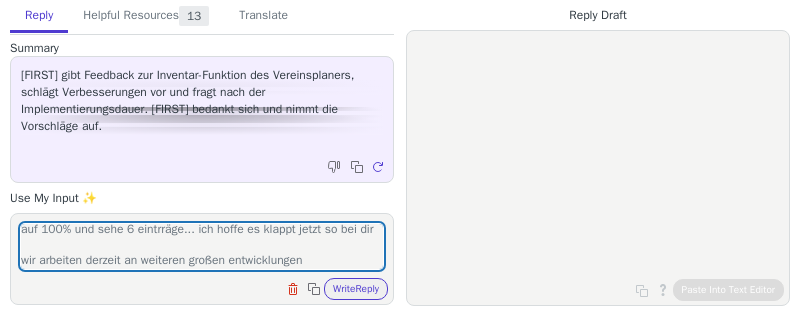 click on "danke für deine rückmeldung! komisch ich hab den zoom im browser auf 100% und sehe 6 eintrräge... ich hoffe es klappt jetzt so bei dir
wir arbeiten derzeit an weiteren großen entwicklungen" at bounding box center (202, 246) 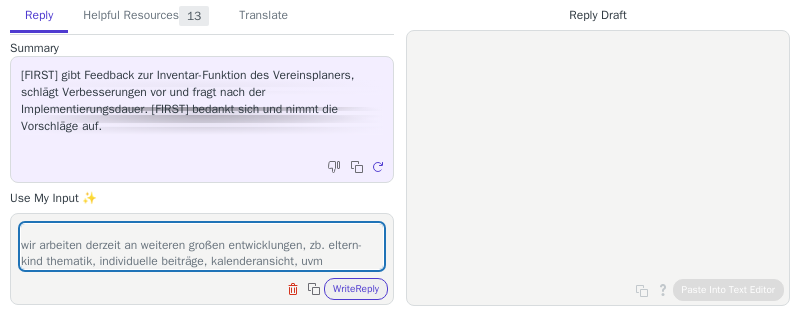 scroll, scrollTop: 63, scrollLeft: 0, axis: vertical 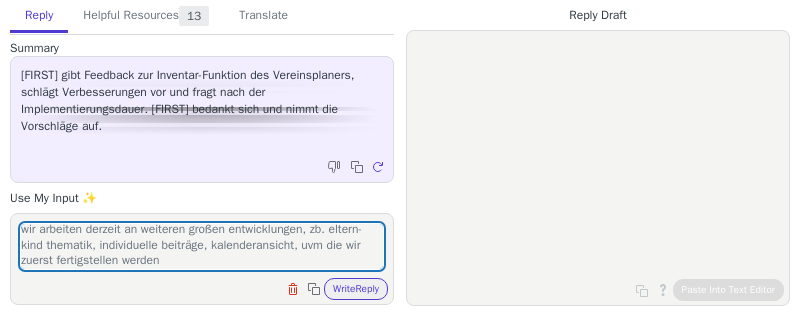 click on "danke für deine rückmeldung! komisch ich hab den zoom im browser auf 100% und sehe 6 eintrräge... ich hoffe es klappt jetzt so bei dir
wir arbeiten derzeit an weiteren großen entwicklungen, zb. eltern-kind thematik, individuelle beiträge, kalenderansicht, uvm die wir zuerst fertigstellen werden" at bounding box center [202, 246] 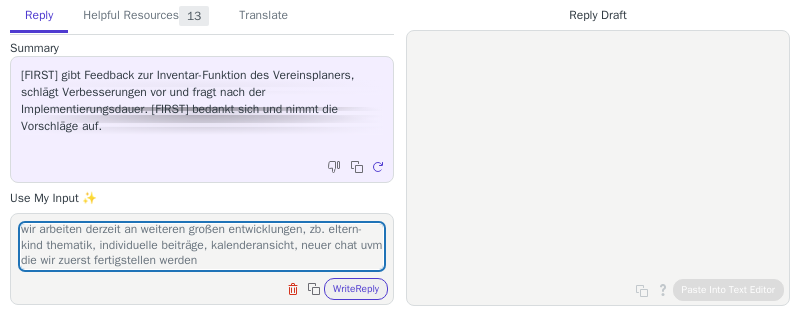 click on "danke für deine rückmeldung! komisch ich hab den zoom im browser auf 100% und sehe 6 eintrräge... ich hoffe es klappt jetzt so bei dir
wir arbeiten derzeit an weiteren großen entwicklungen, zb. eltern-kind thematik, individuelle beiträge, kalenderansicht, neuer chat uvm die wir zuerst fertigstellen werden" at bounding box center [202, 246] 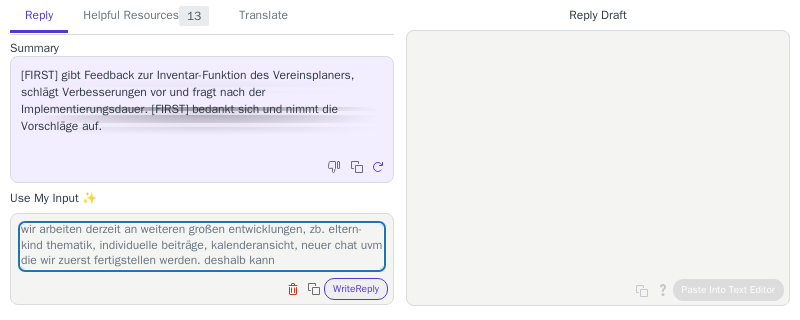 scroll, scrollTop: 78, scrollLeft: 0, axis: vertical 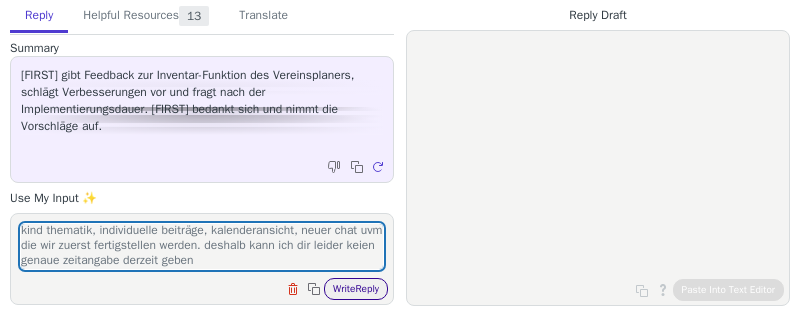 type on "danke für deine rückmeldung! komisch ich hab den zoom im browser auf 100% und sehe 6 eintrräge... ich hoffe es klappt jetzt so bei dir
wir arbeiten derzeit an weiteren großen entwicklungen, zb. eltern-kind thematik, individuelle beiträge, kalenderansicht, neuer chat uvm die wir zuerst fertigstellen werden. deshalb kann ich dir leider keien genaue zeitangabe derzeit geben" 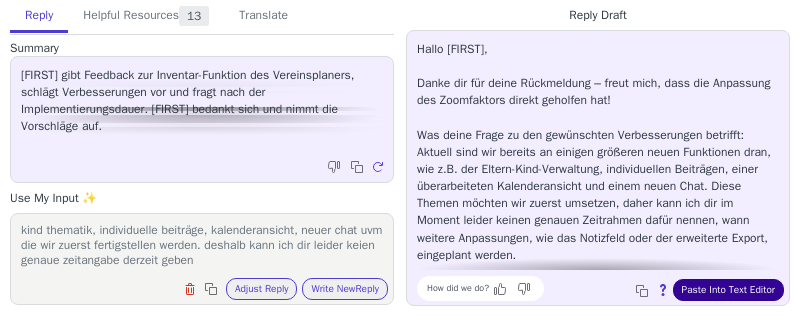 click on "Paste Into Text Editor" at bounding box center (728, 290) 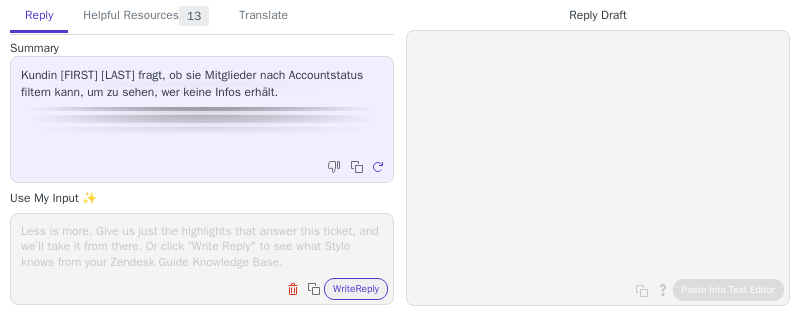 scroll, scrollTop: 0, scrollLeft: 0, axis: both 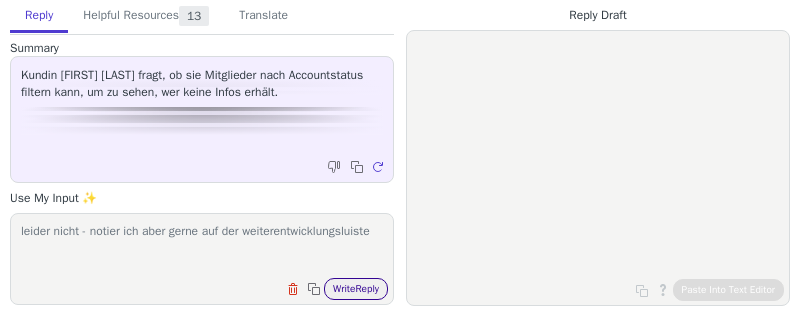 type on "leider nicht - notier ich aber gerne auf der weiterentwicklungsluiste" 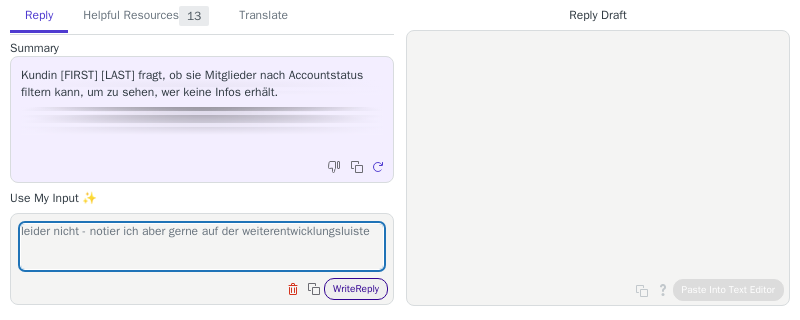 click on "Write  Reply" at bounding box center (356, 289) 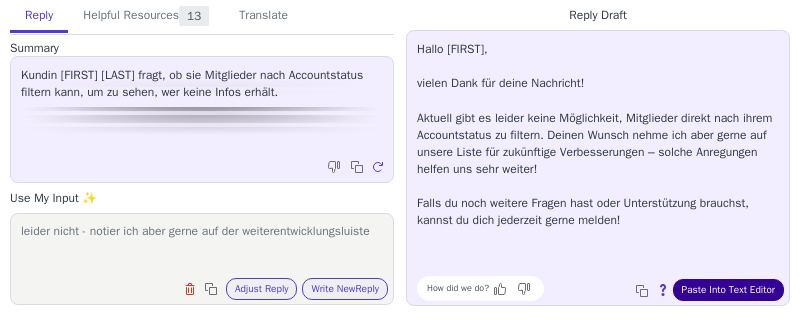 click on "Paste Into Text Editor" at bounding box center [728, 290] 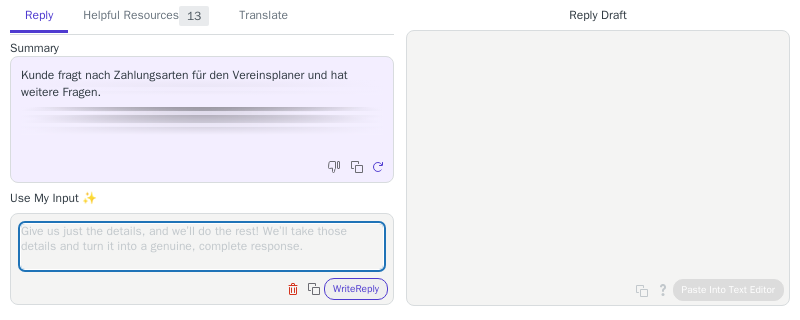 scroll, scrollTop: 0, scrollLeft: 0, axis: both 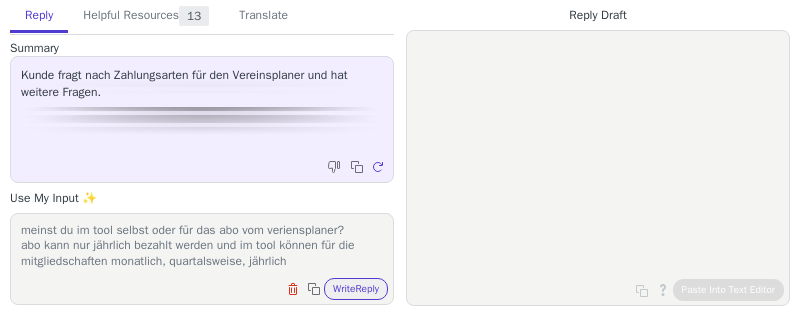 click on "meinst du im tool selbst oder für das abo vom veriensplaner?
abo kann nur jährlich bezahlt werden und im tool können für die mitgliedschaften monatlich, quartalsweise, jährlich" at bounding box center [202, 246] 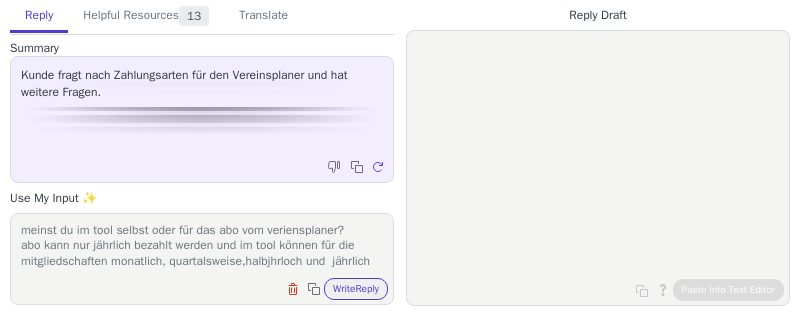 scroll, scrollTop: 17, scrollLeft: 0, axis: vertical 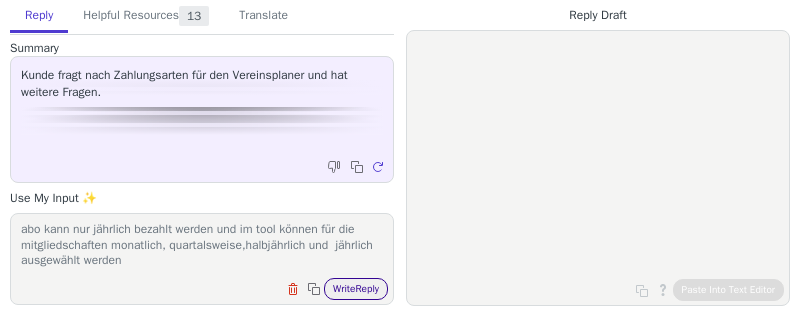 type on "meinst du im tool selbst oder für das abo vom veriensplaner?
abo kann nur jährlich bezahlt werden und im tool können für die mitgliedschaften monatlich, quartalsweise,halbjhrloch und  jährlich ausgewählt werden" 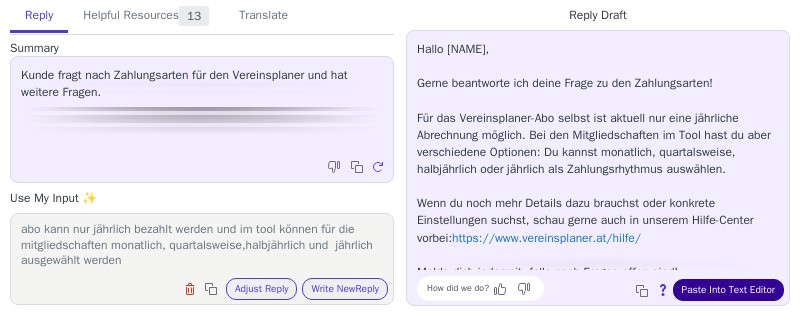 click on "Paste Into Text Editor" at bounding box center [728, 290] 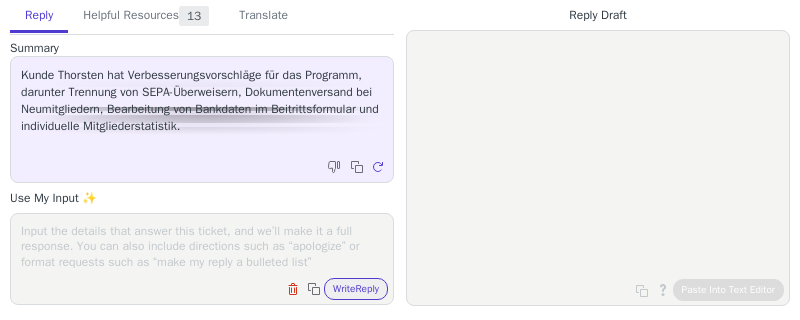 scroll, scrollTop: 0, scrollLeft: 0, axis: both 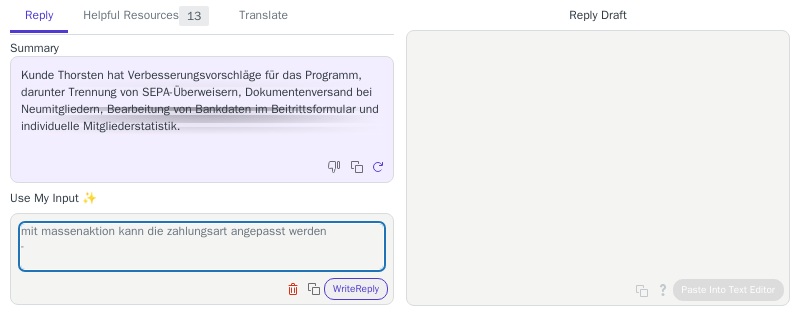 click on "mit massenaktion kann die zahlungsart angepasst werden
-  Clear field Copy to clipboard Write  Reply" at bounding box center (202, 259) 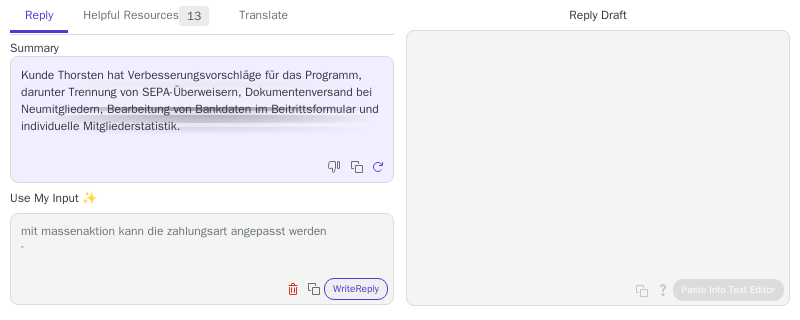 click on "mit massenaktion kann die zahlungsart angepasst werden
-  Clear field Copy to clipboard Write  Reply" at bounding box center [202, 259] 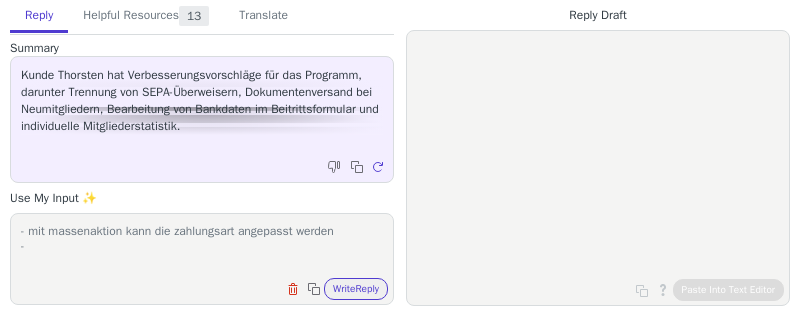 click on "- mit massenaktion kann die zahlungsart angepasst werden
-" at bounding box center (202, 246) 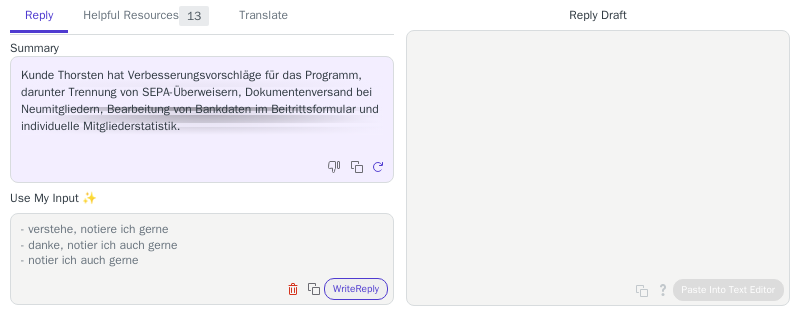 scroll, scrollTop: 32, scrollLeft: 0, axis: vertical 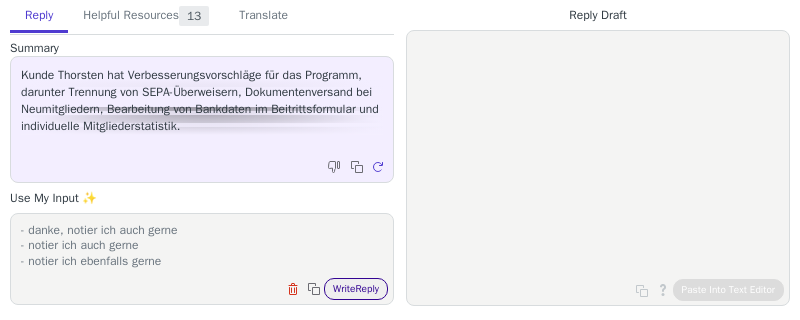 type on "- mit massenaktion kann die zahlungsart angepasst werden
- verstehe, notiere ich gerne
- danke, notier ich auch gerne
- notier ich auch gerne
- notier ich ebenfalls gerne" 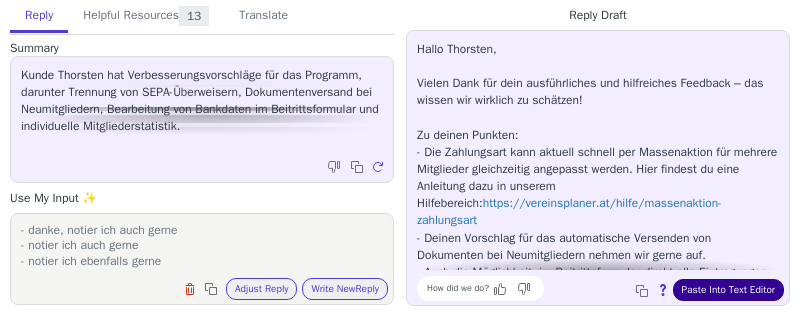 click on "Paste Into Text Editor" at bounding box center [728, 290] 